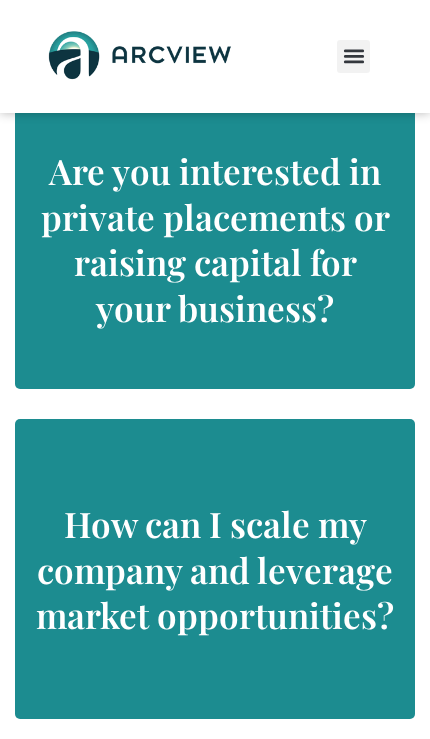 scroll, scrollTop: 2184, scrollLeft: 0, axis: vertical 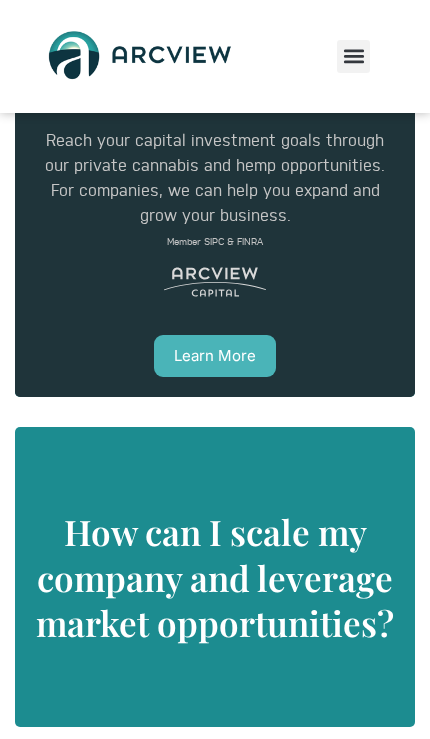 click on "Learn More" at bounding box center [215, 356] 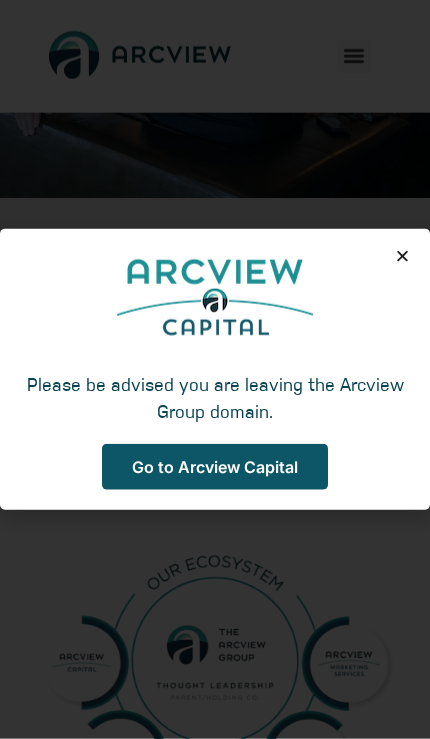 scroll, scrollTop: 0, scrollLeft: 0, axis: both 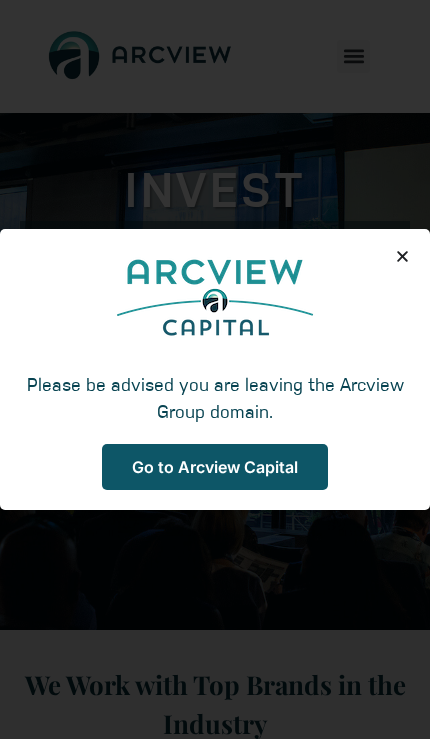 click on "Please be advised you are leaving the Arcview Group domain.
Go to Arcview Capital" at bounding box center (215, 369) 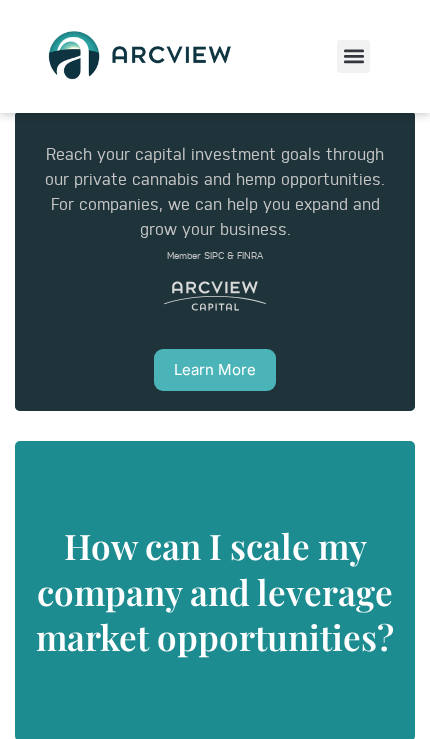 click on "Learn More" at bounding box center (215, 370) 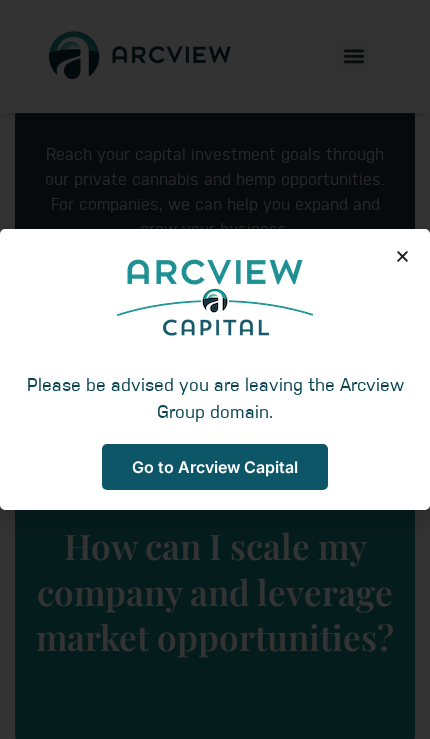 scroll, scrollTop: 173, scrollLeft: 0, axis: vertical 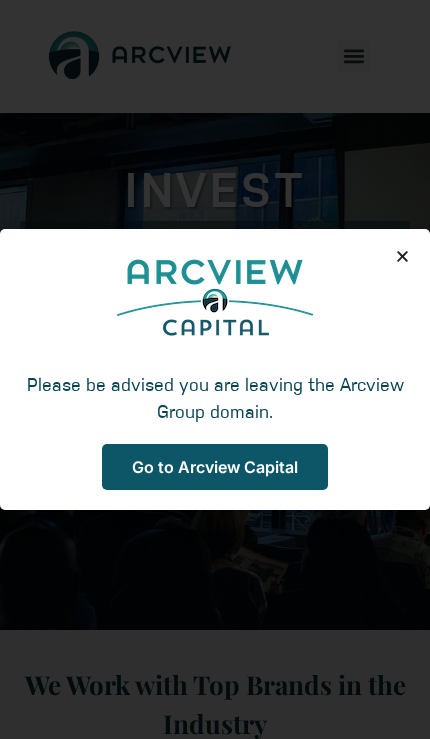 click on "Go to Arcview Capital" at bounding box center (215, 467) 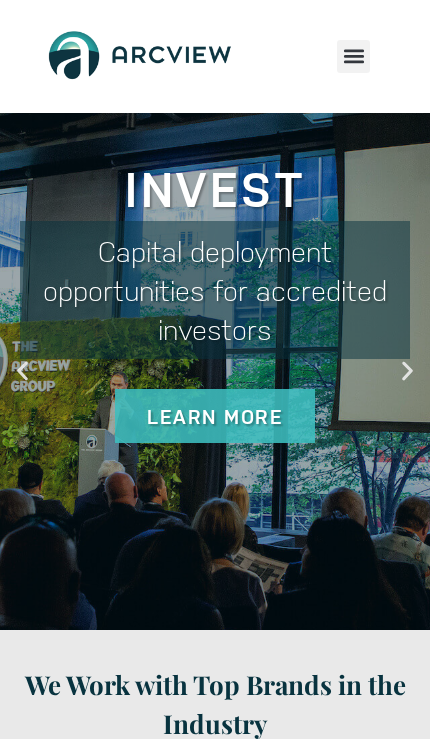 click 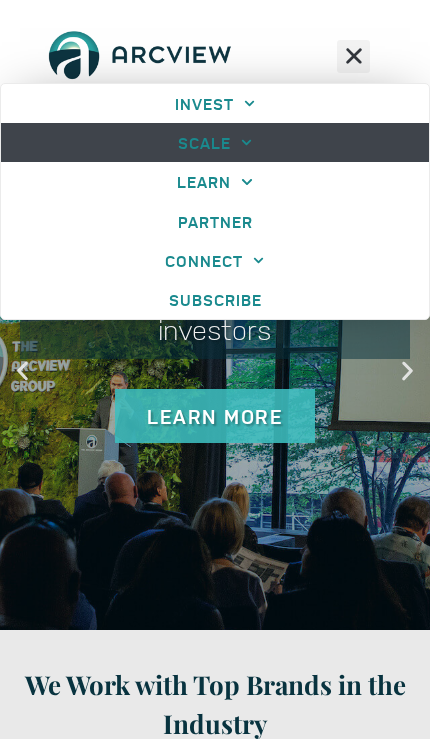 click 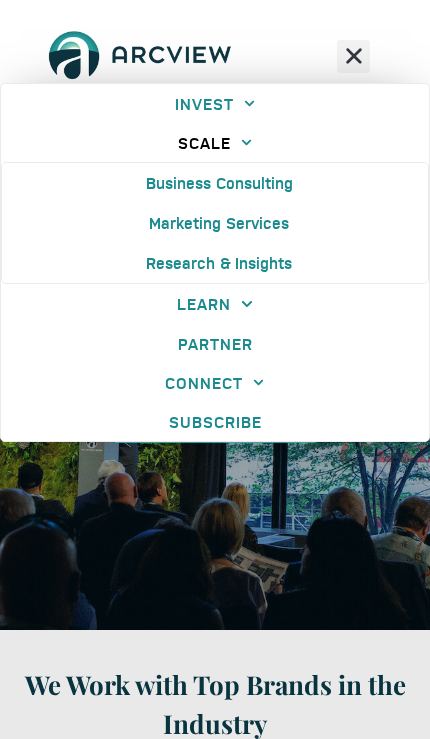 click 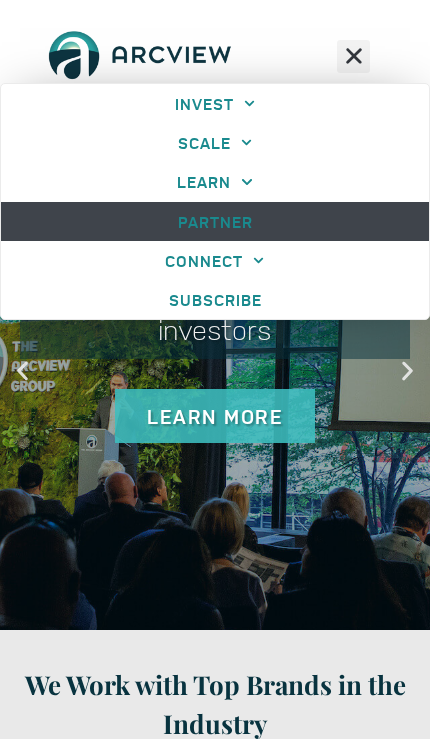 click on "PARTNER" 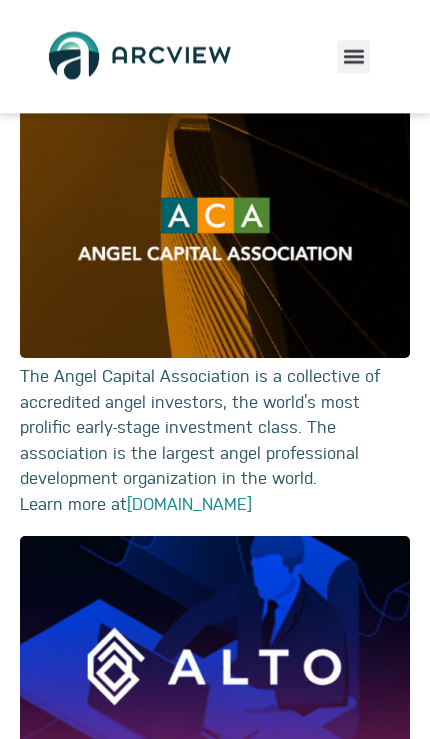 scroll, scrollTop: 4042, scrollLeft: 0, axis: vertical 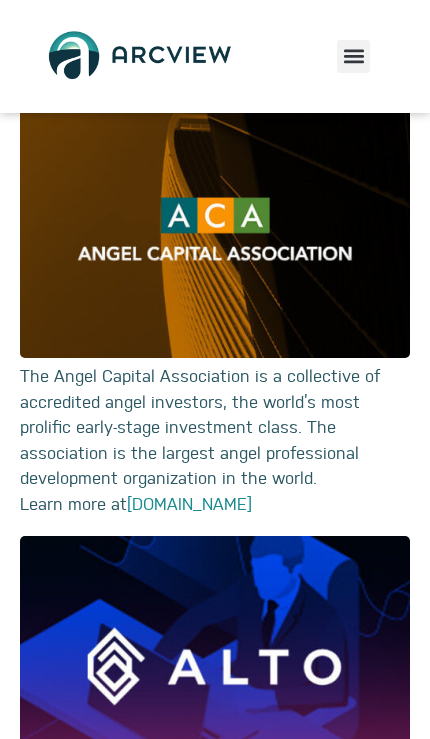 click on "[DOMAIN_NAME]" at bounding box center [189, 504] 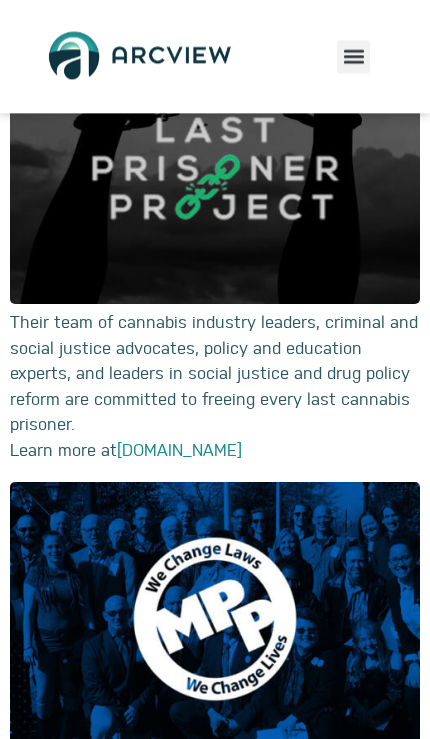 scroll, scrollTop: 6418, scrollLeft: 0, axis: vertical 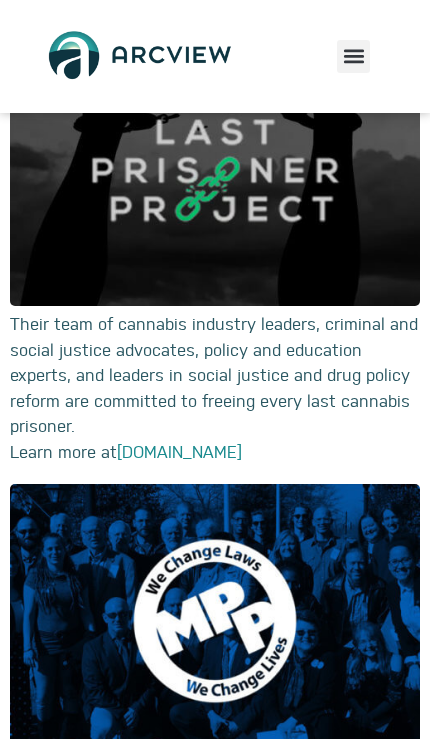 click on "INVEST
Brokerage & Advisory Services
Principal Investment Opportunities / Funds
SCALE
Business Consulting
Marketing Services
Research & Insights
LEARN
Upcoming Events
MCBA National Cannabis Equity Report & Toolkit
Monthly Playbook
Replays & Resources
Reports & Research
North American Vape Market
PARTNER
CONNECT
Women’s Inclusion Network
News Room
About Arcview
Contact Us
INVEST
Brokerage & Advisory Services
Principal Investment Opportunities / Funds
SCALE
Business Consulting
Marketing Services
Research & Insights
LEARN
Upcoming Events
MCBA National Cannabis Equity Report & Toolkit
Monthly Playbook
Replays & Resources
Reports & Research
North American Vape Market
PARTNER
CONNECT
Women’s Inclusion Network
News Room
About Arcview
Contact Us
INVEST" at bounding box center (354, 56) 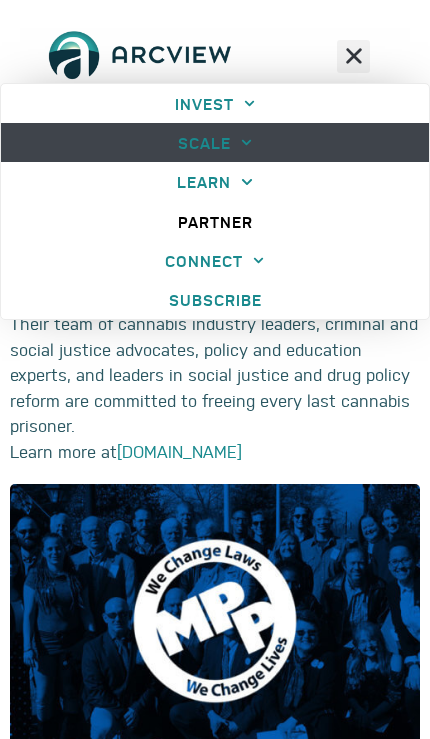click 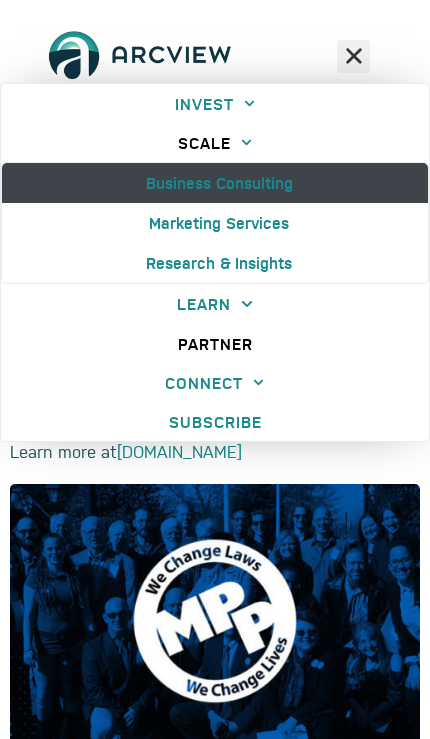 click on "Business Consulting" 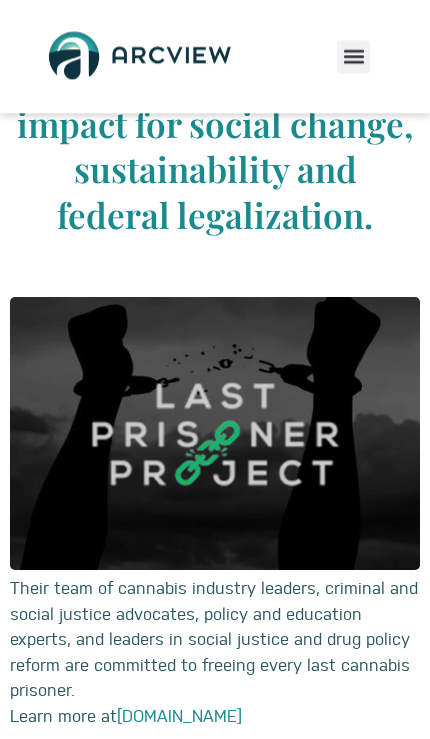 click 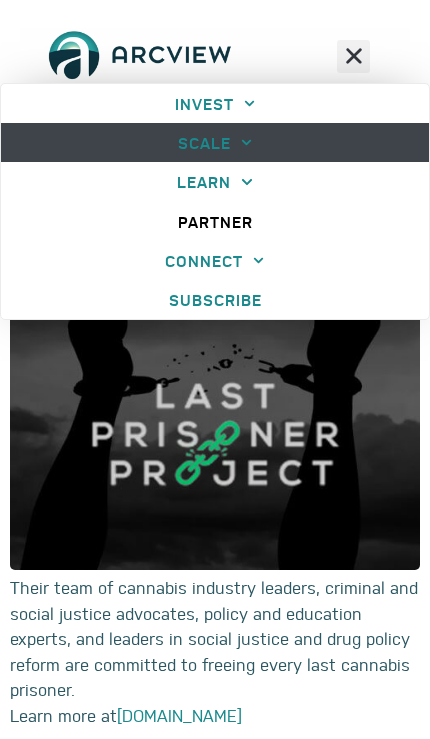 click 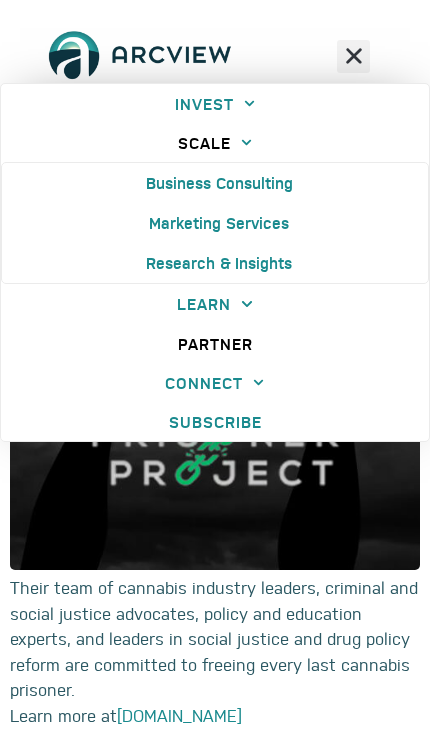 click on "SCALE" 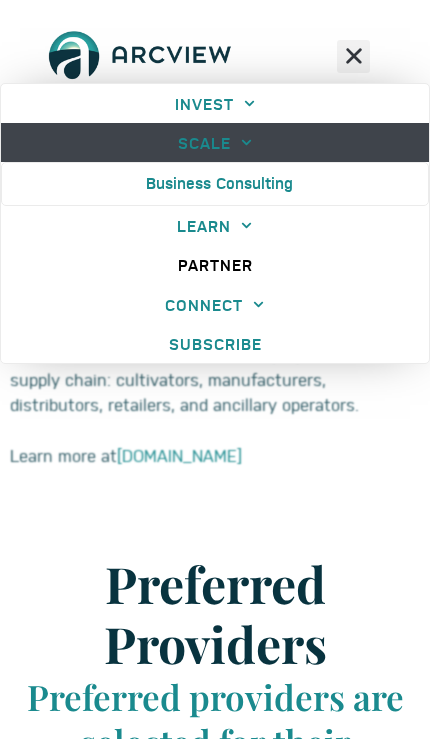 scroll, scrollTop: 129, scrollLeft: 0, axis: vertical 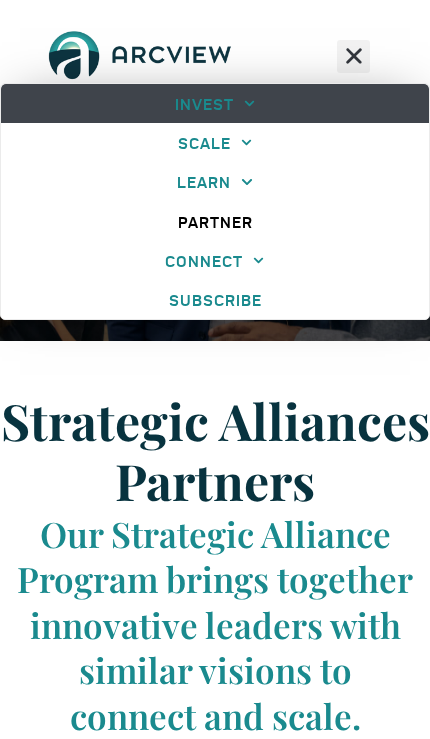 click 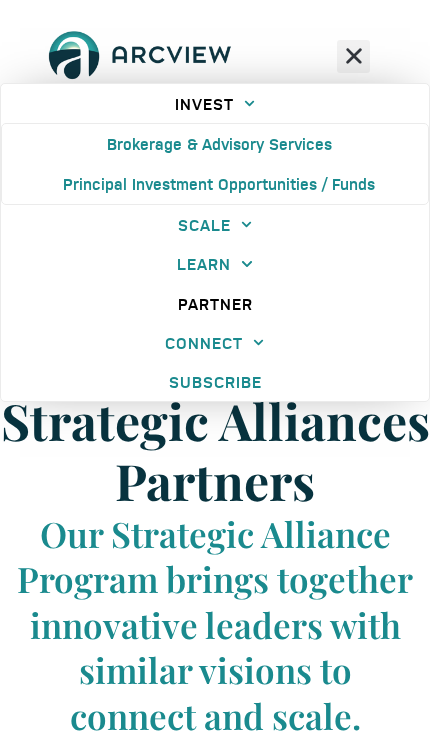 click on "INVEST" 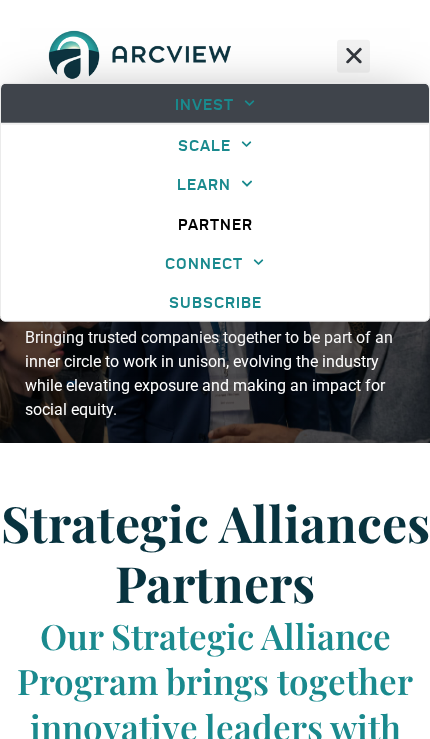 scroll, scrollTop: 0, scrollLeft: 0, axis: both 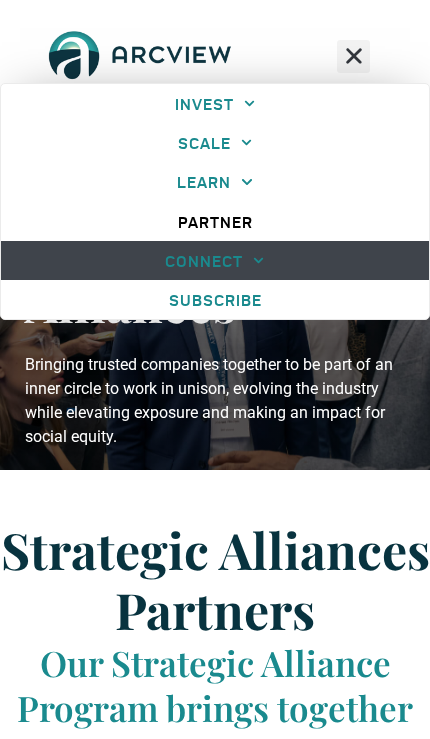 click 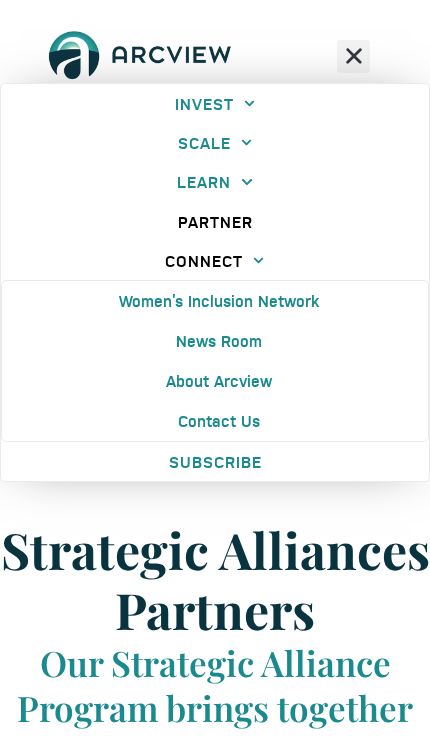 click on "CONNECT" 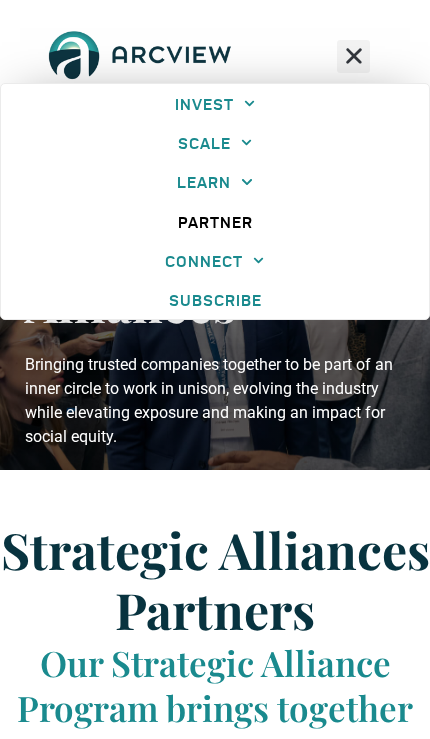 click on "Strategic Alliances Partners" at bounding box center [215, 580] 